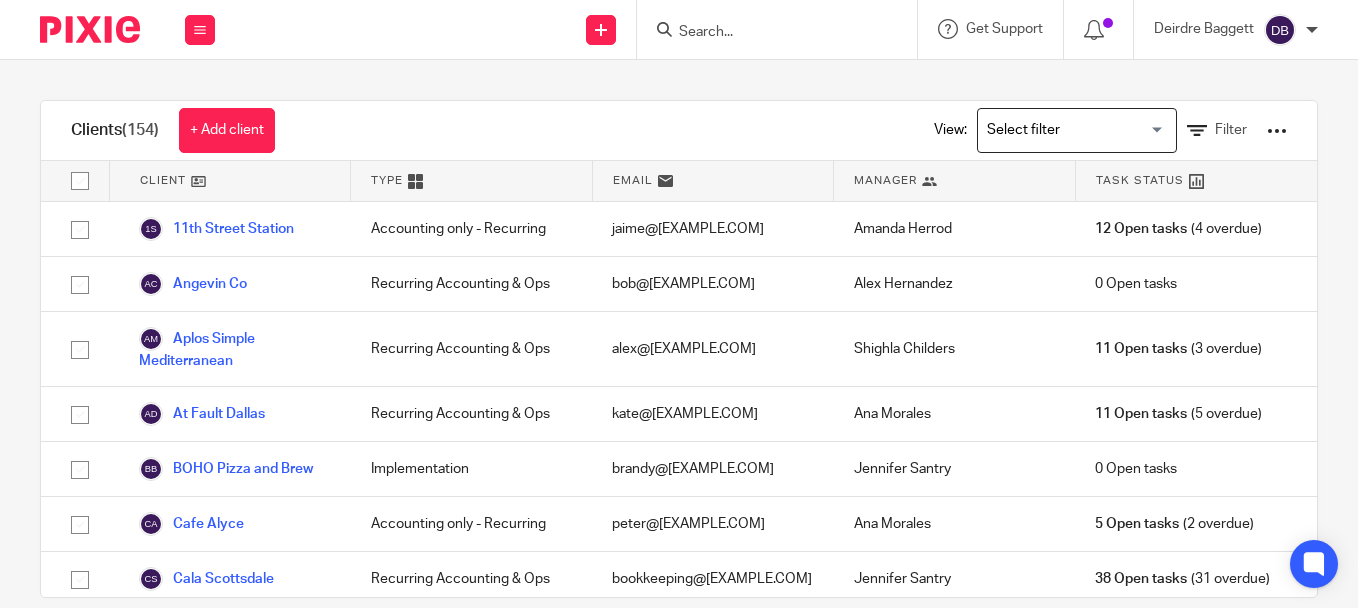 scroll, scrollTop: 0, scrollLeft: 0, axis: both 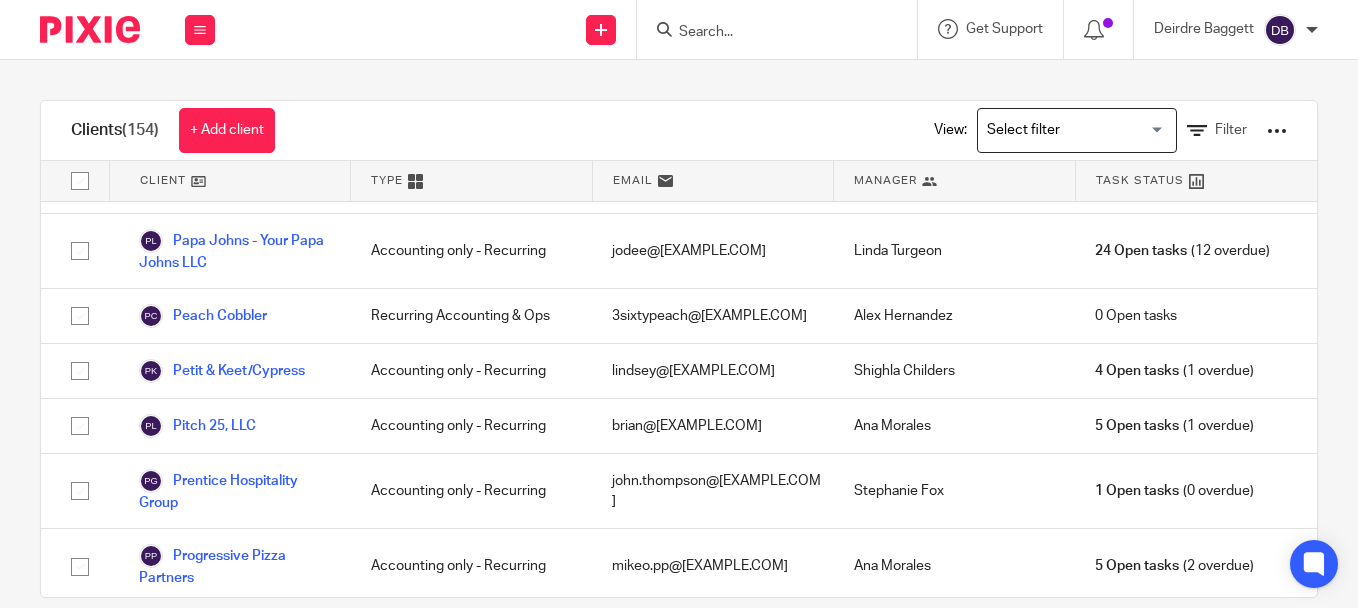 click on "One Restaurant Mgmt - Subway" at bounding box center [235, 120] 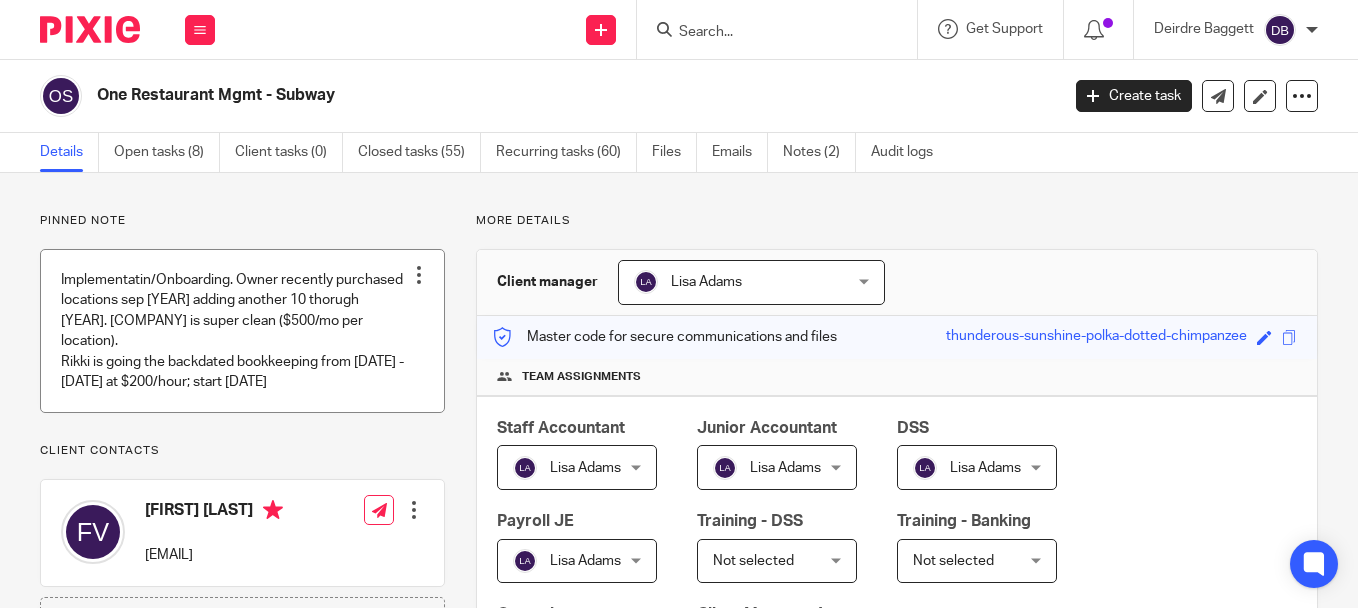 scroll, scrollTop: 0, scrollLeft: 0, axis: both 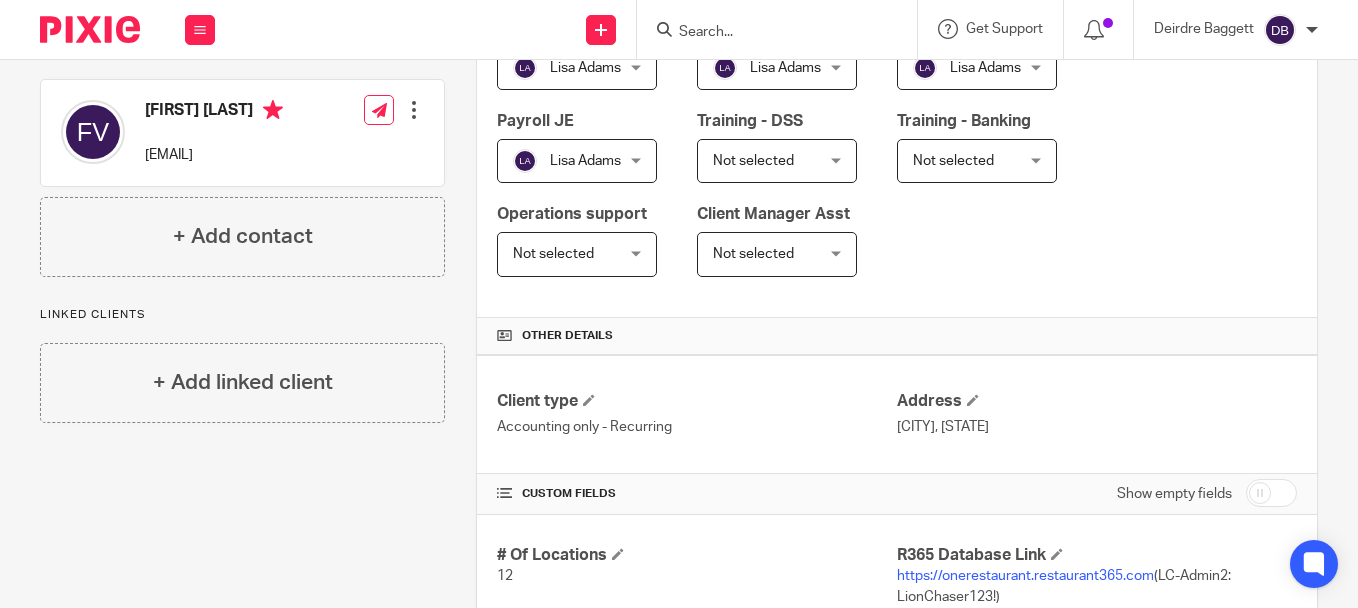 click on "https://onerestaurant.restaurant365.com" at bounding box center (1025, 576) 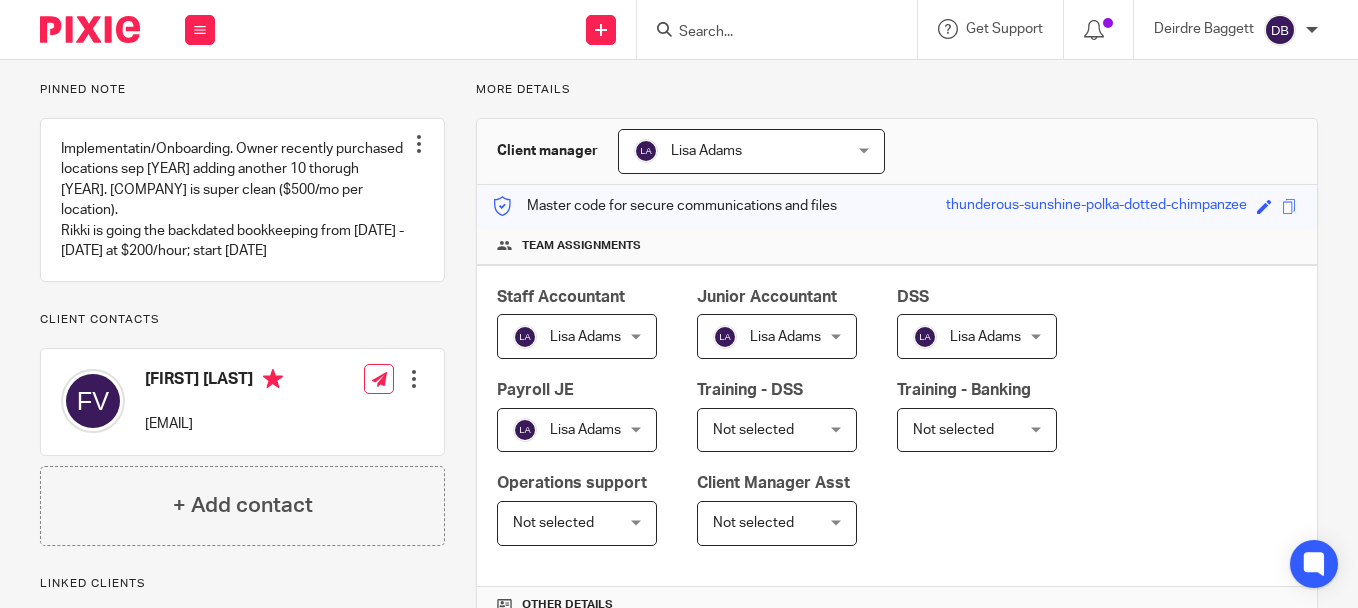 scroll, scrollTop: 0, scrollLeft: 0, axis: both 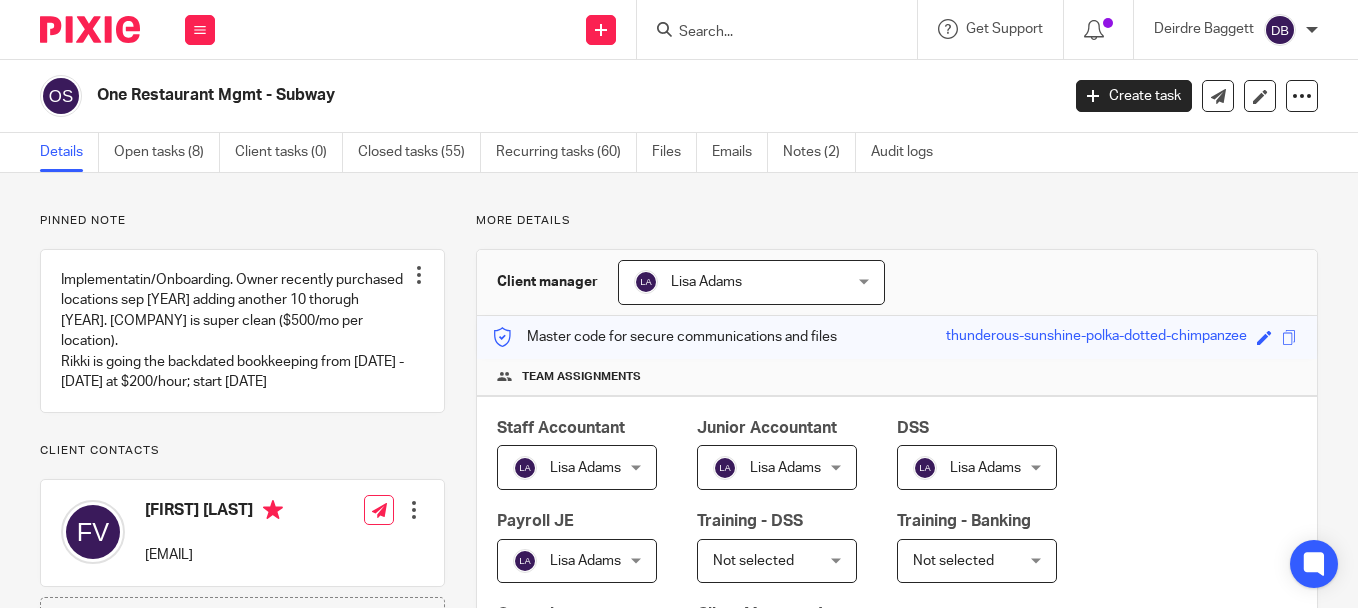 click on "Details
Open tasks (8)
Client tasks (0)
Closed tasks (55)
Recurring tasks (60)
Files
Emails
Notes (2)
Audit logs" at bounding box center [501, 152] 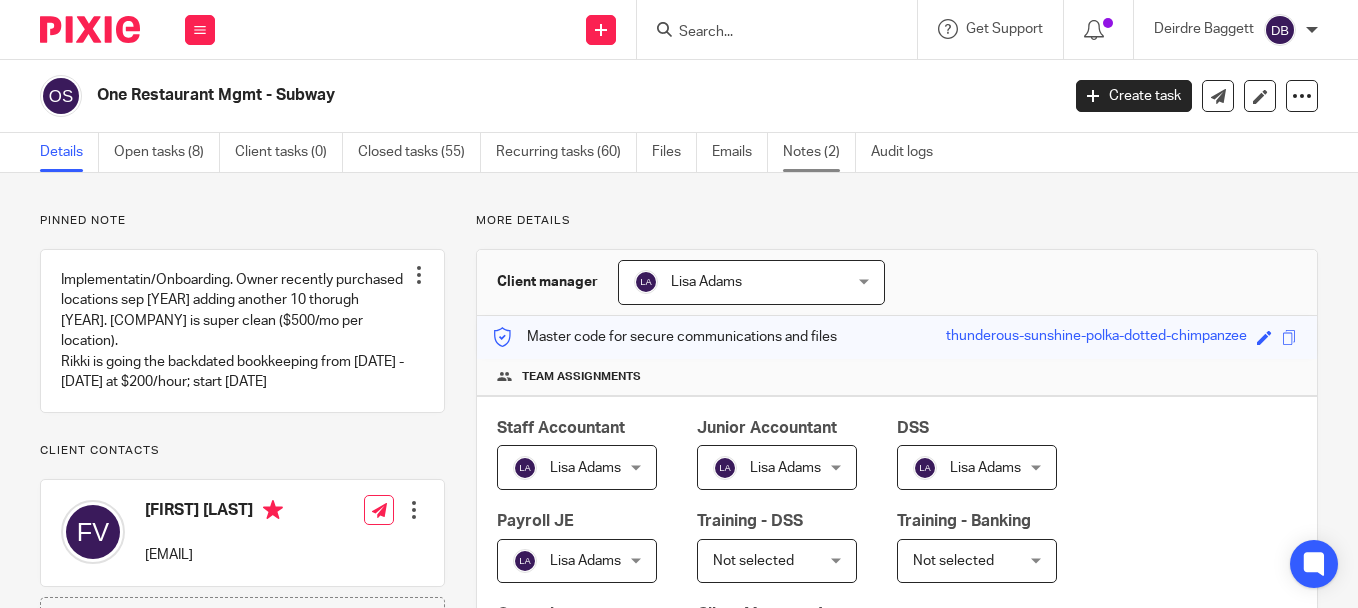 click on "Notes (2)" at bounding box center [819, 152] 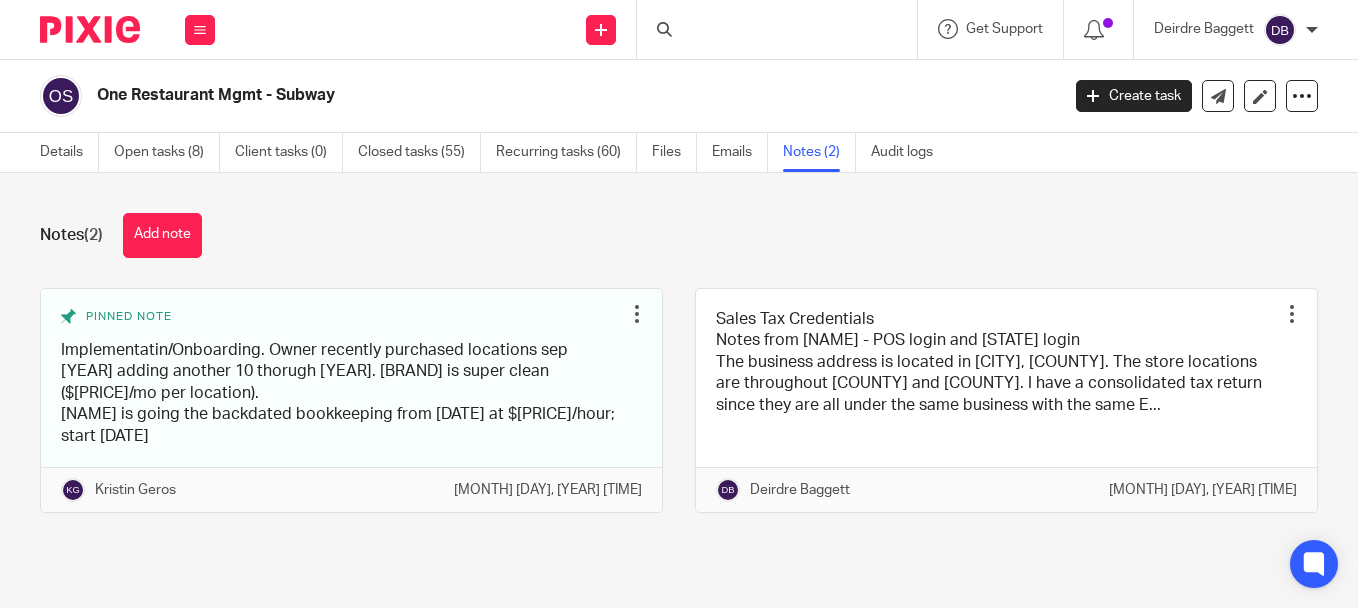 scroll, scrollTop: 0, scrollLeft: 0, axis: both 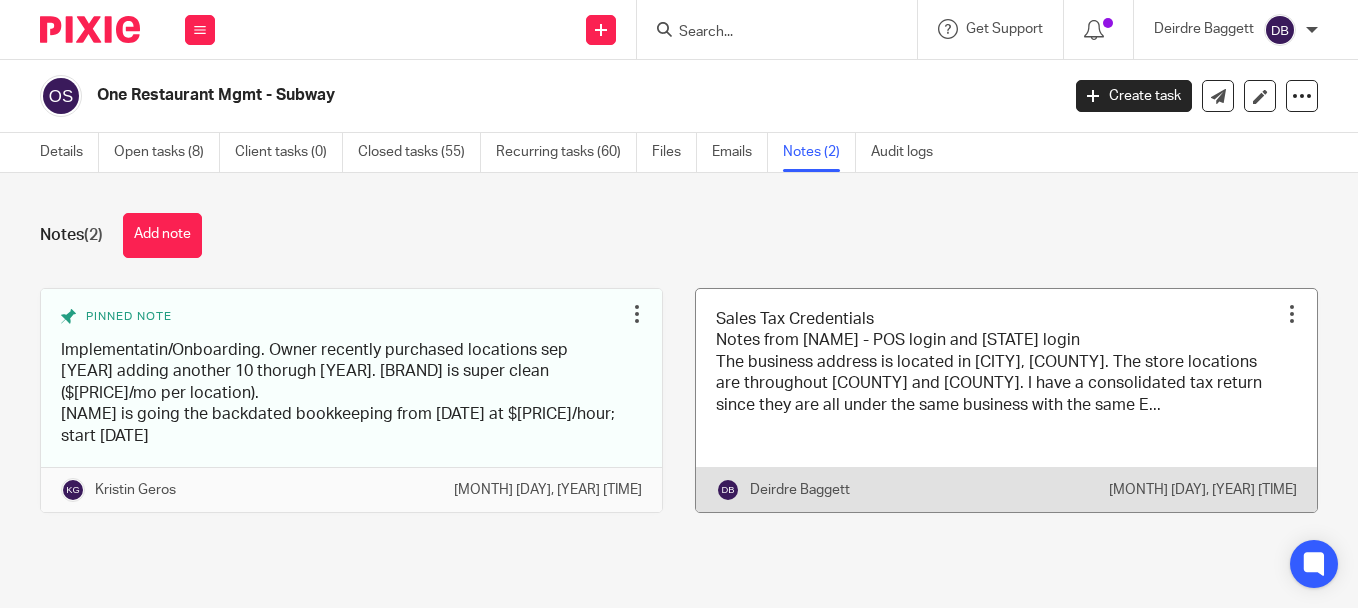 click at bounding box center [1006, 400] 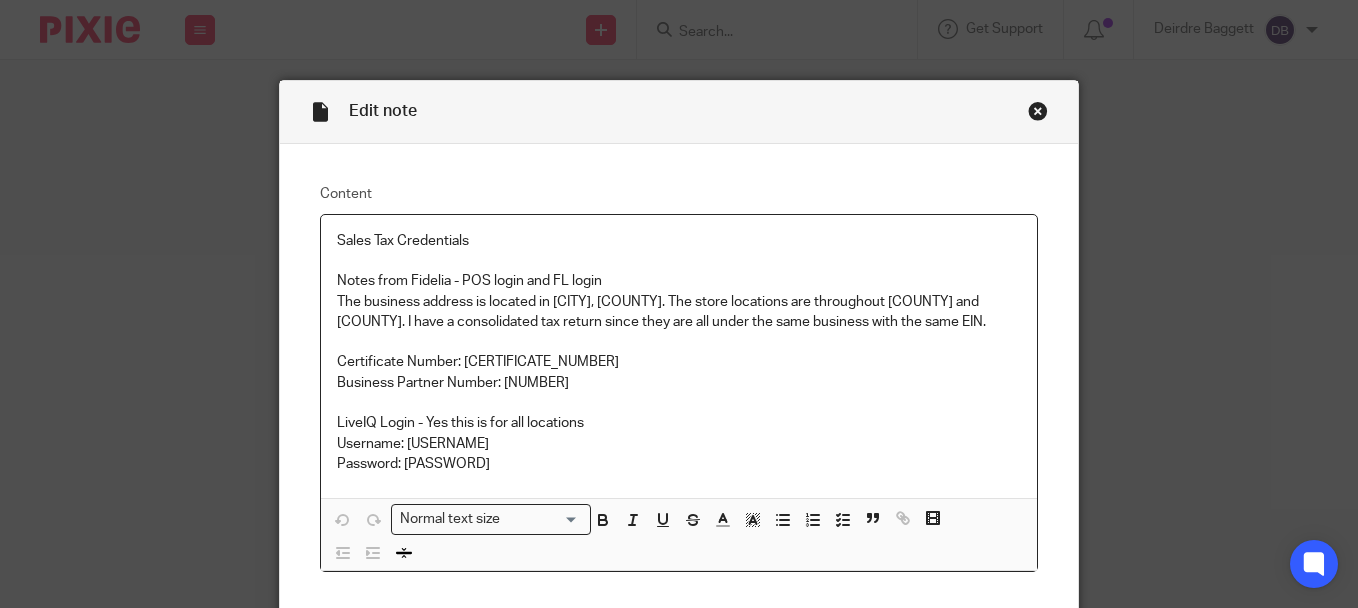 scroll, scrollTop: 0, scrollLeft: 0, axis: both 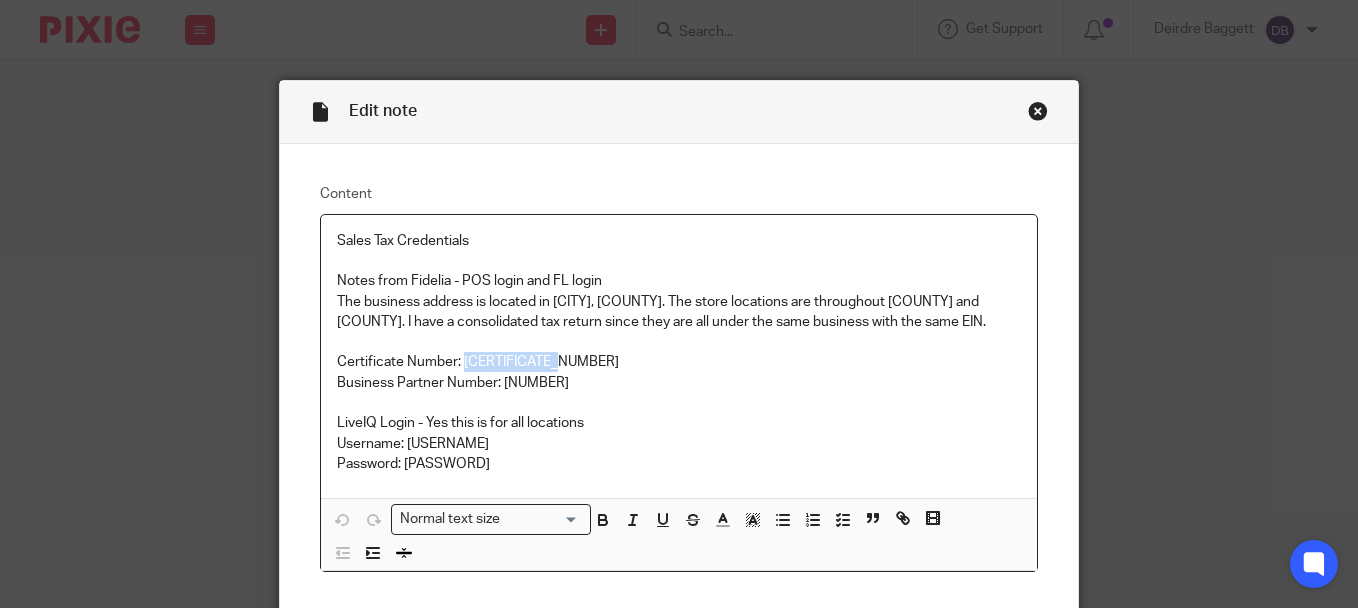 drag, startPoint x: 561, startPoint y: 383, endPoint x: 458, endPoint y: 389, distance: 103.17461 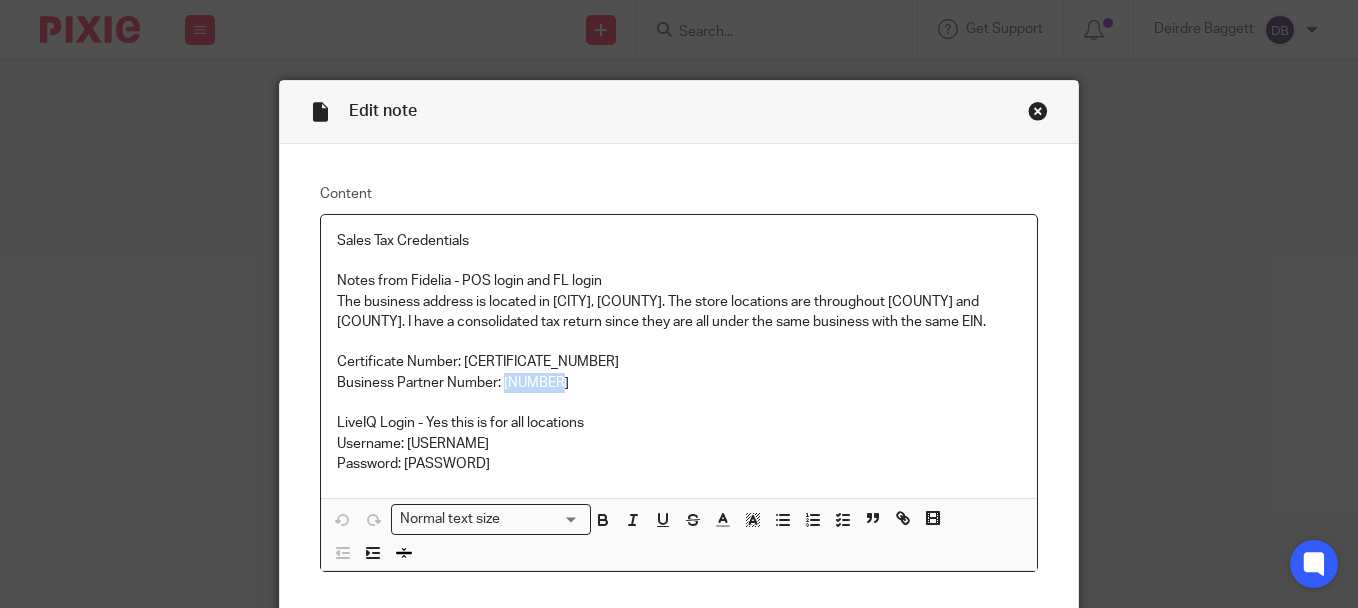 drag, startPoint x: 557, startPoint y: 406, endPoint x: 500, endPoint y: 408, distance: 57.035076 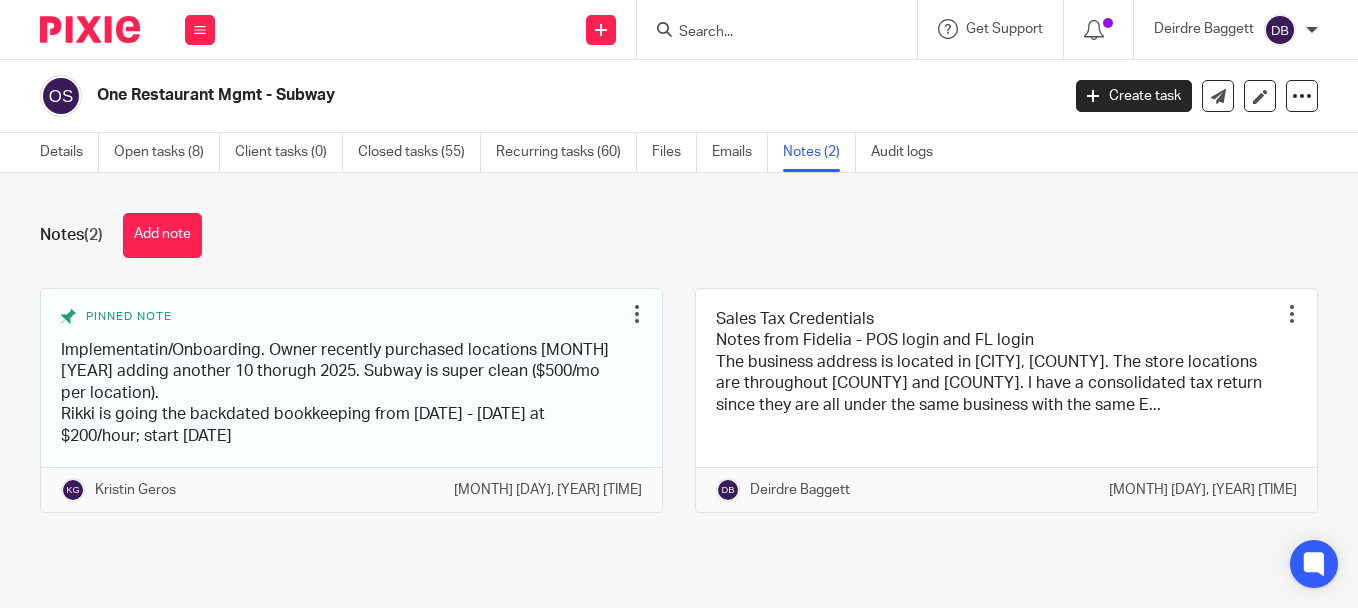 scroll, scrollTop: 0, scrollLeft: 0, axis: both 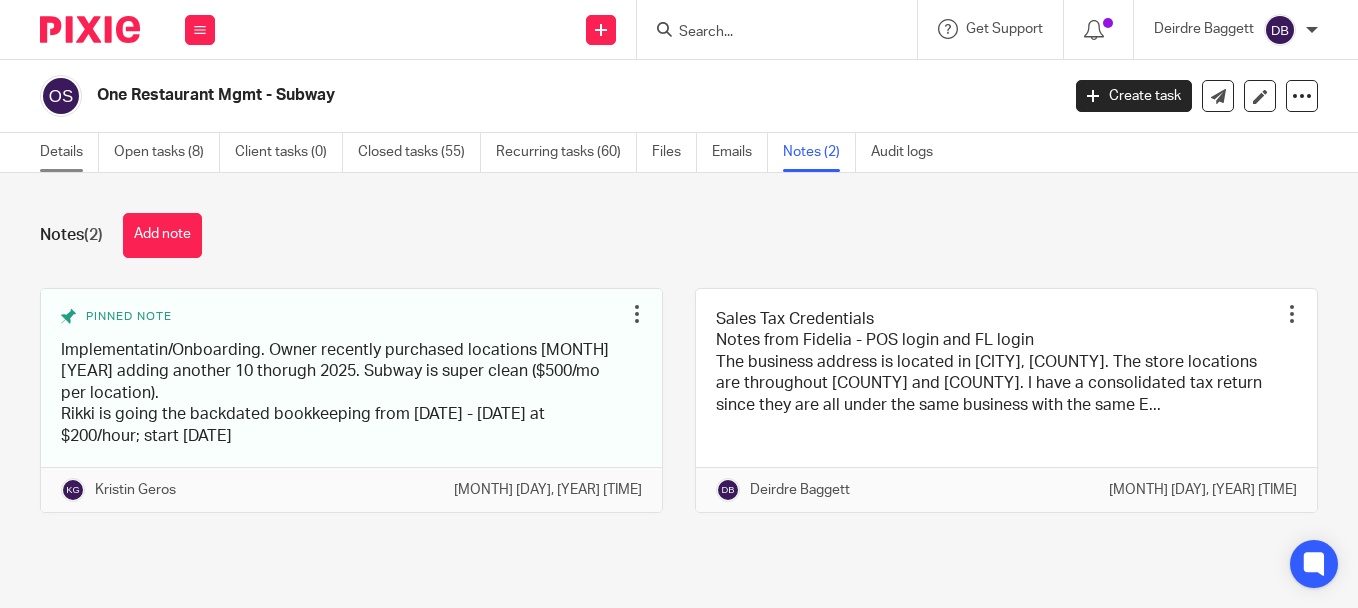 click on "Details" at bounding box center [69, 152] 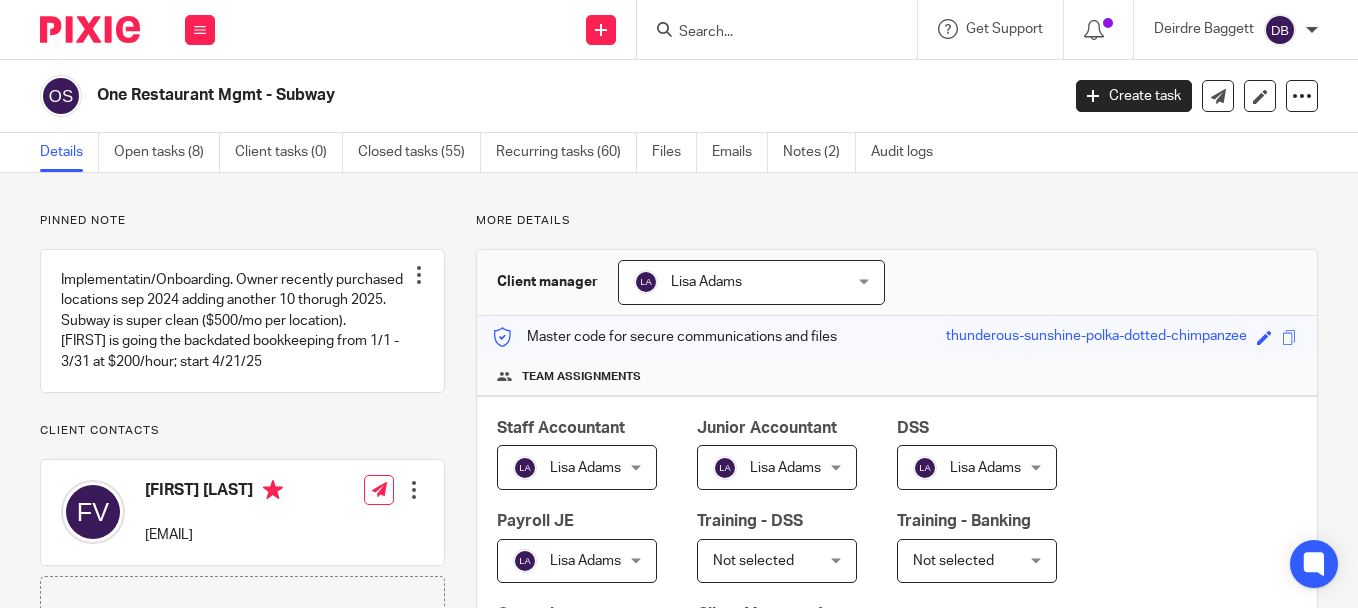 scroll, scrollTop: 0, scrollLeft: 0, axis: both 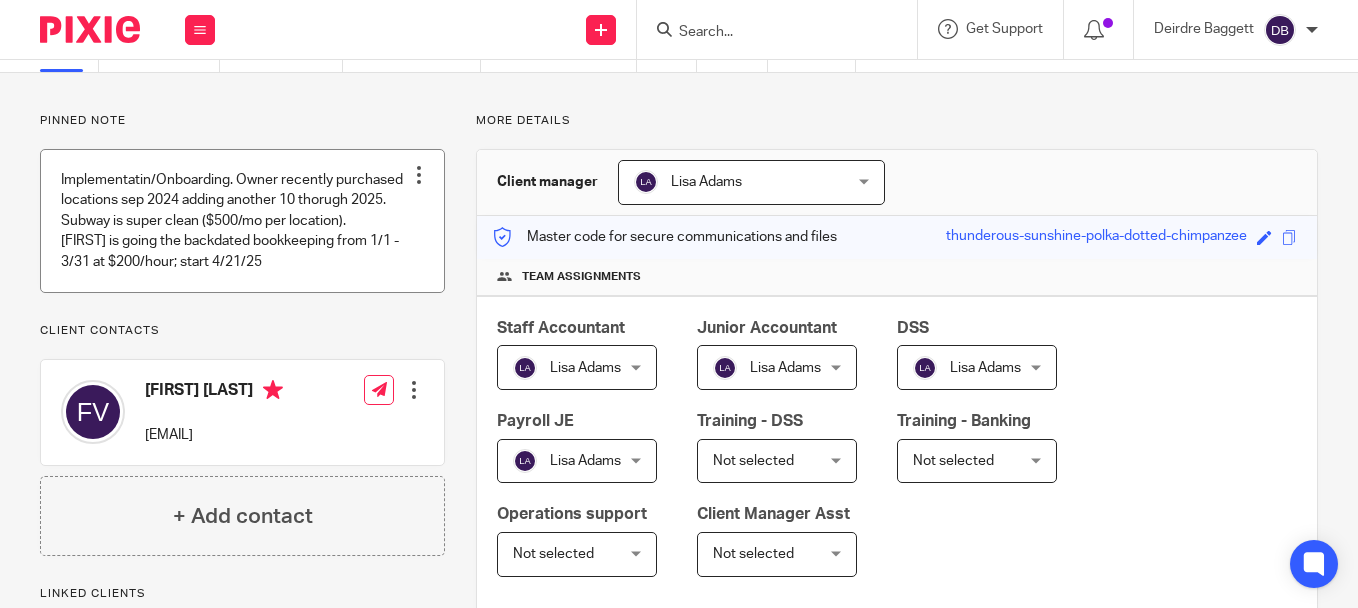 click on "Implementatin/Onboarding. Owner recently purchased locations sep 2024 adding another 10 thorugh 2025. Subway is super clean ($500/mo per location).
[FIRST] is going the backdated bookkeeping from 1/1 - 3/31 at $200/hour; start 4/21/25
Unpin note
Edit note" at bounding box center [242, 221] 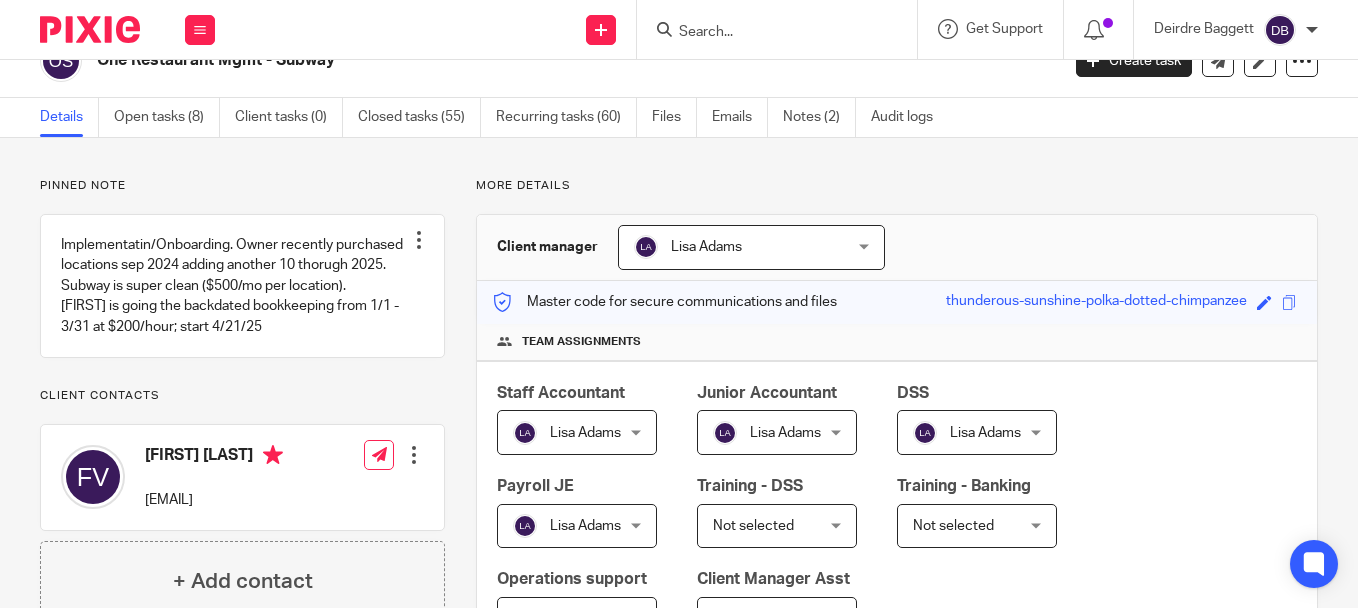 scroll, scrollTop: 0, scrollLeft: 0, axis: both 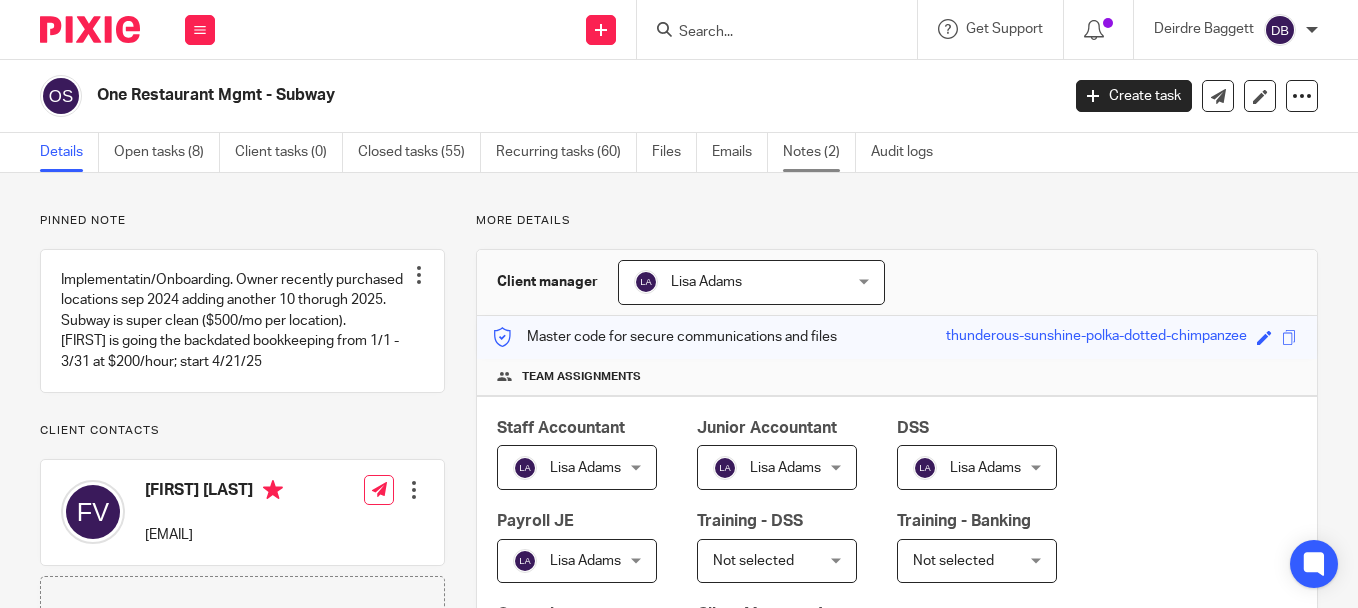 click on "Notes (2)" at bounding box center (819, 152) 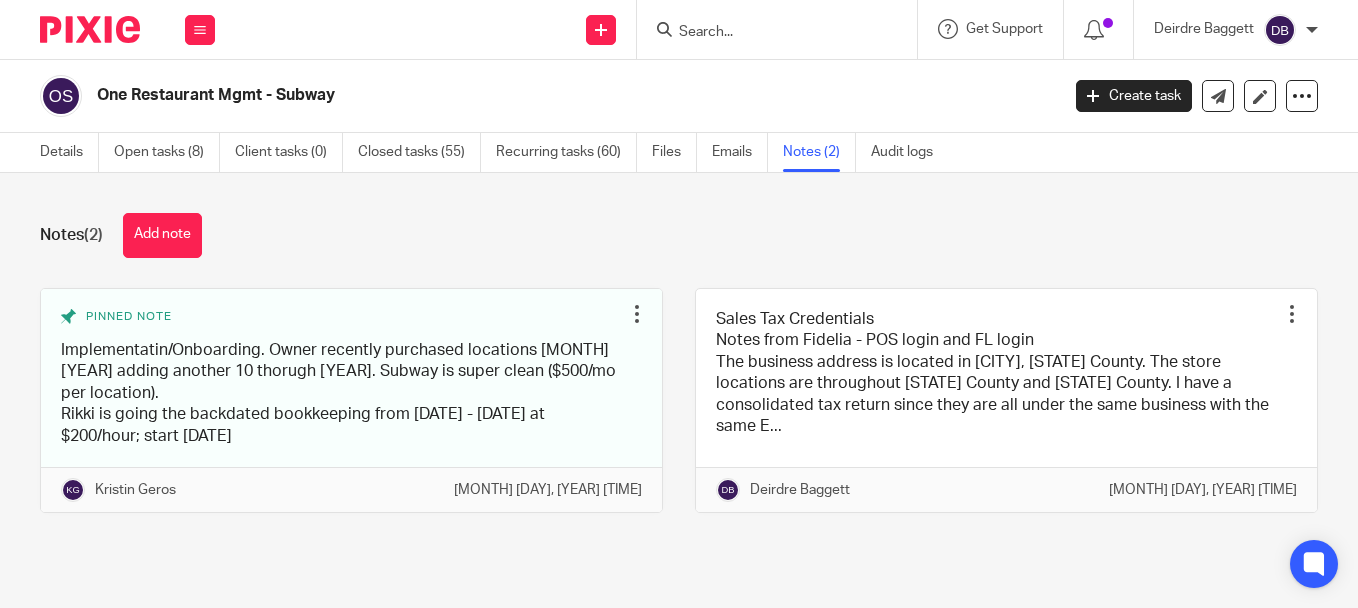 scroll, scrollTop: 0, scrollLeft: 0, axis: both 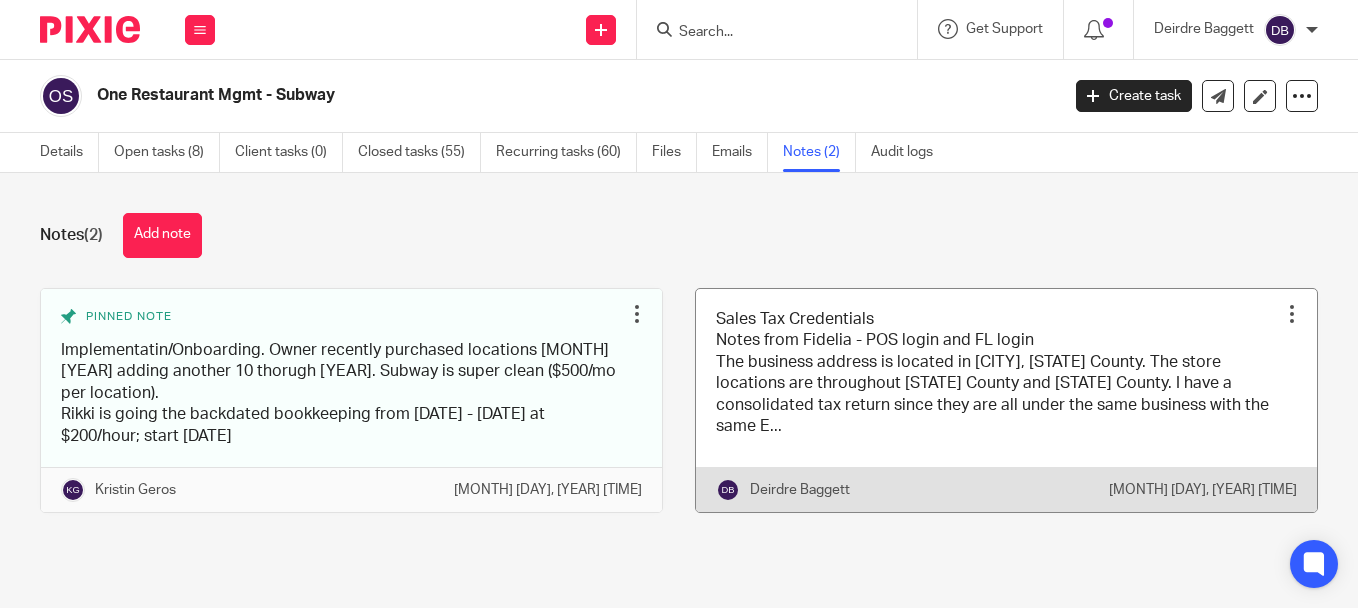 click at bounding box center [1006, 400] 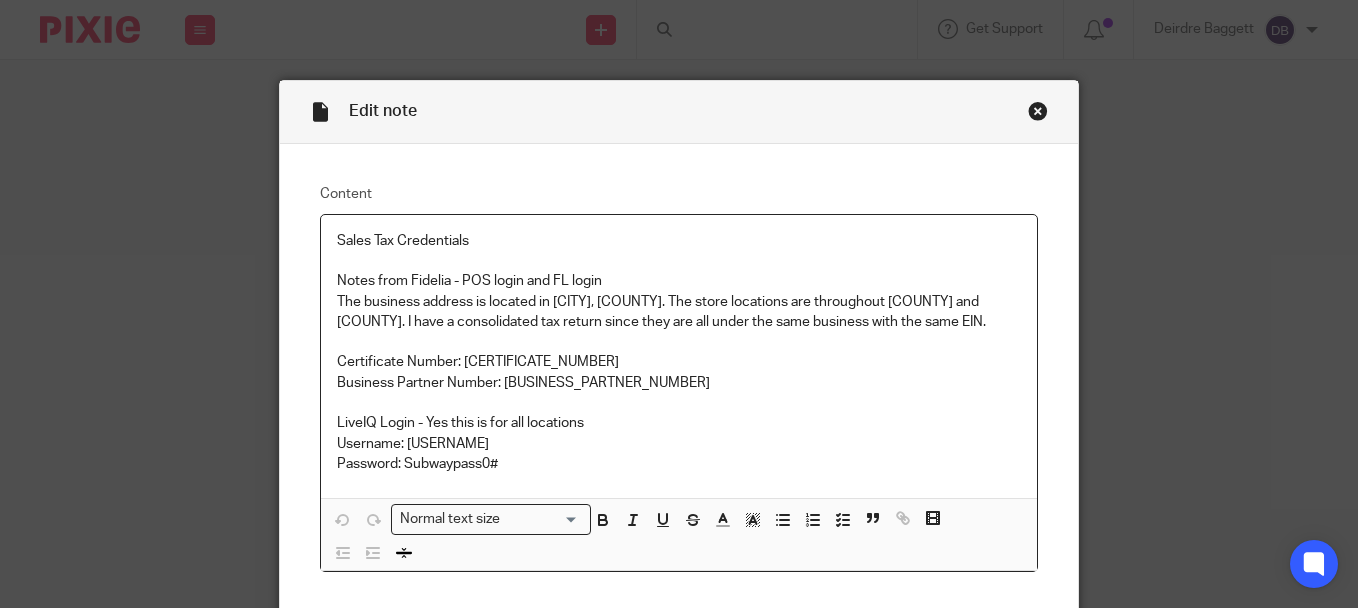 scroll, scrollTop: 0, scrollLeft: 0, axis: both 